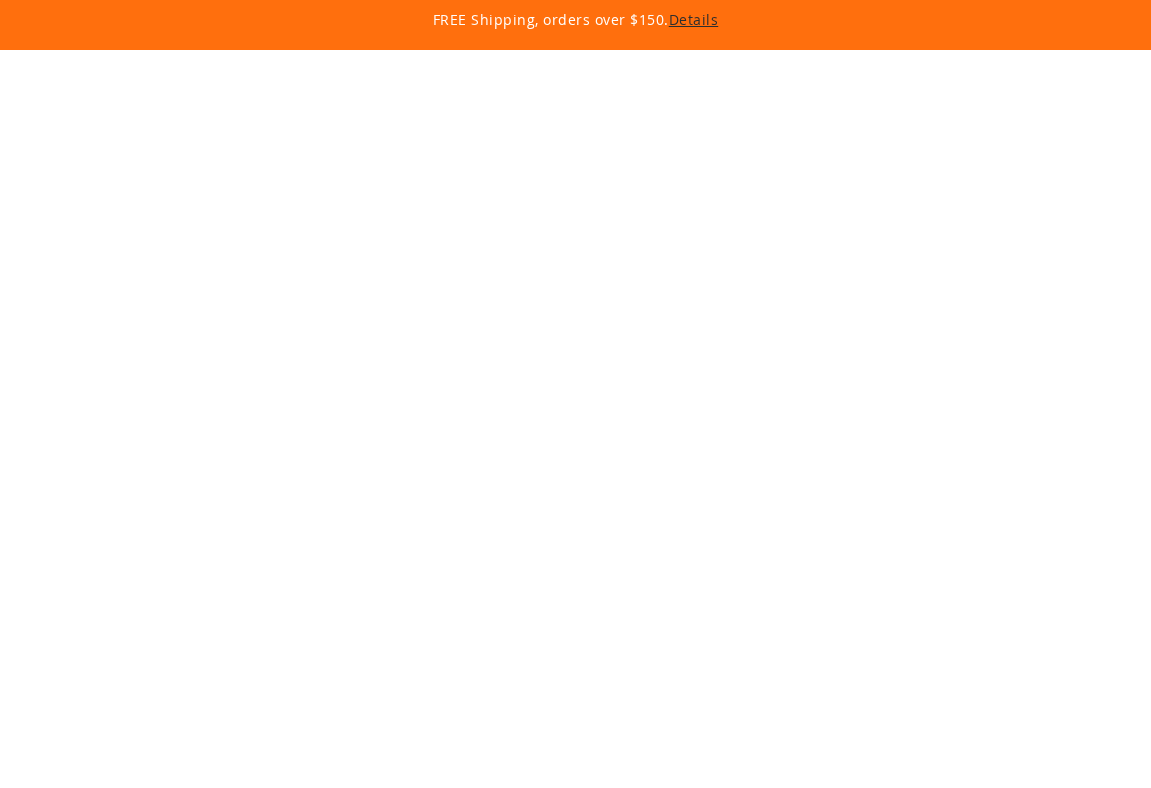 scroll, scrollTop: 0, scrollLeft: 0, axis: both 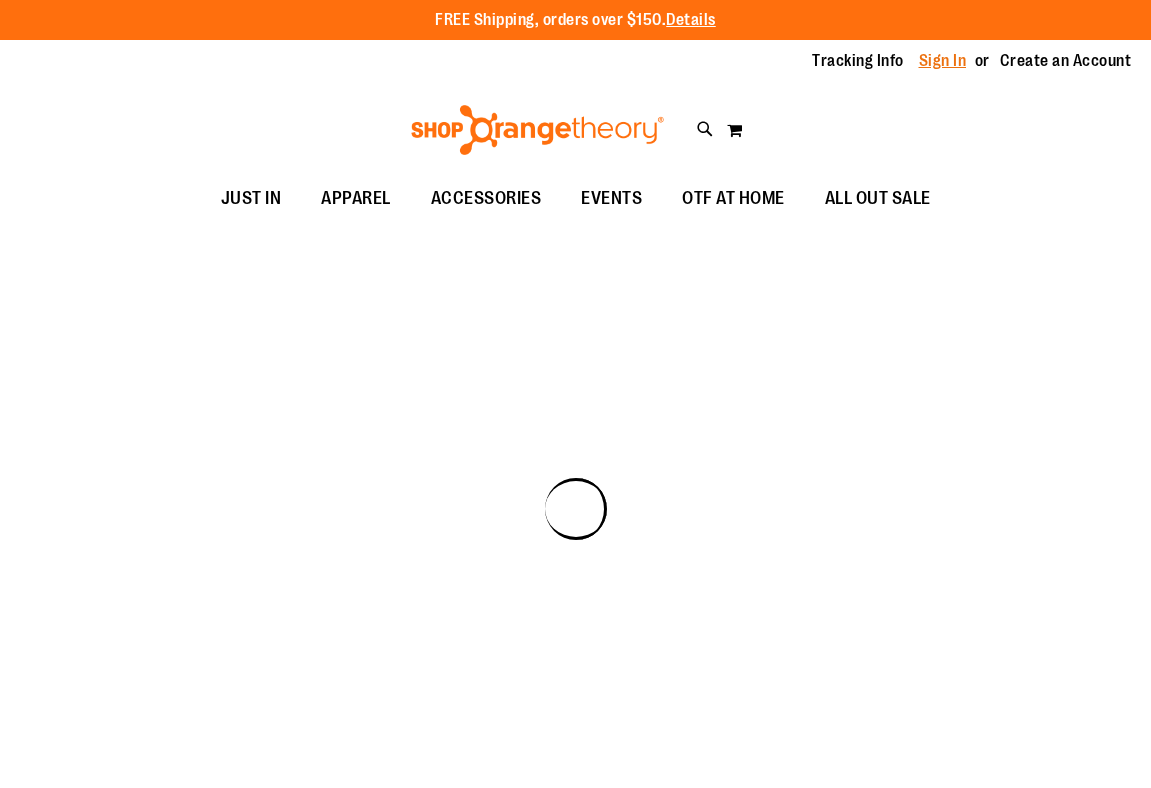 click on "Sign In" at bounding box center (943, 61) 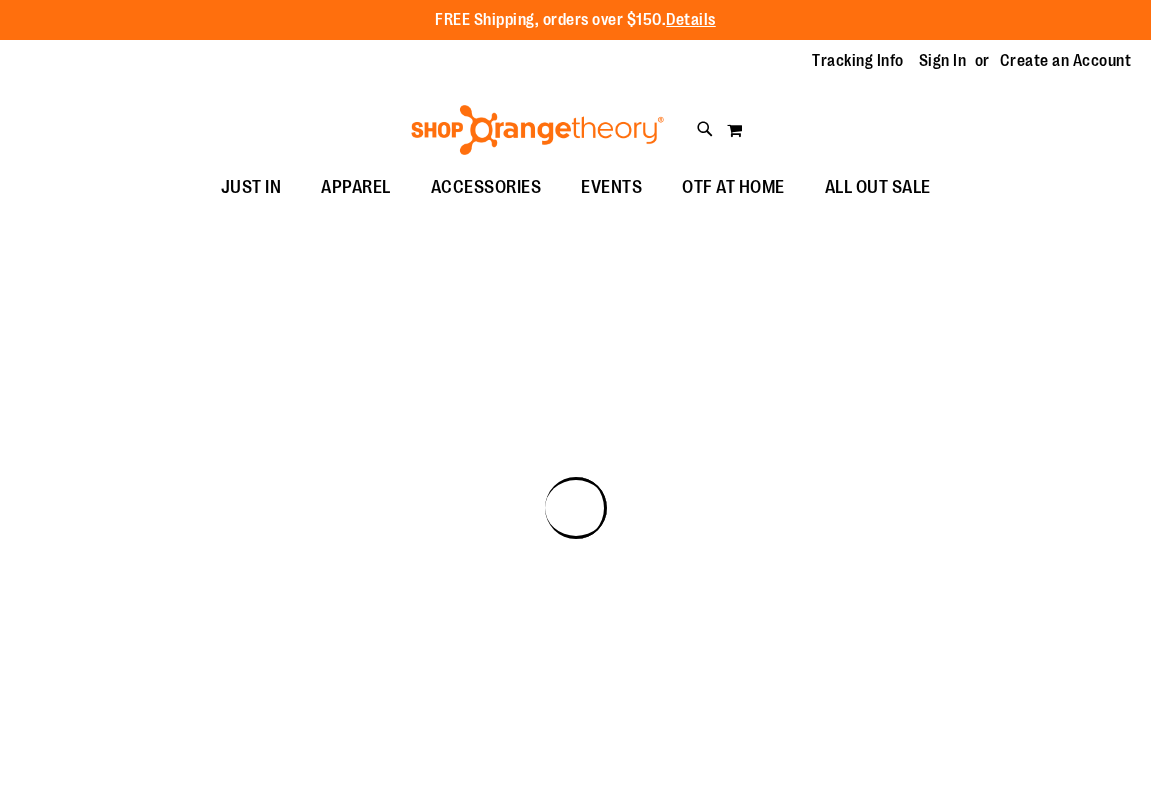 click on "Sign In" at bounding box center (943, 61) 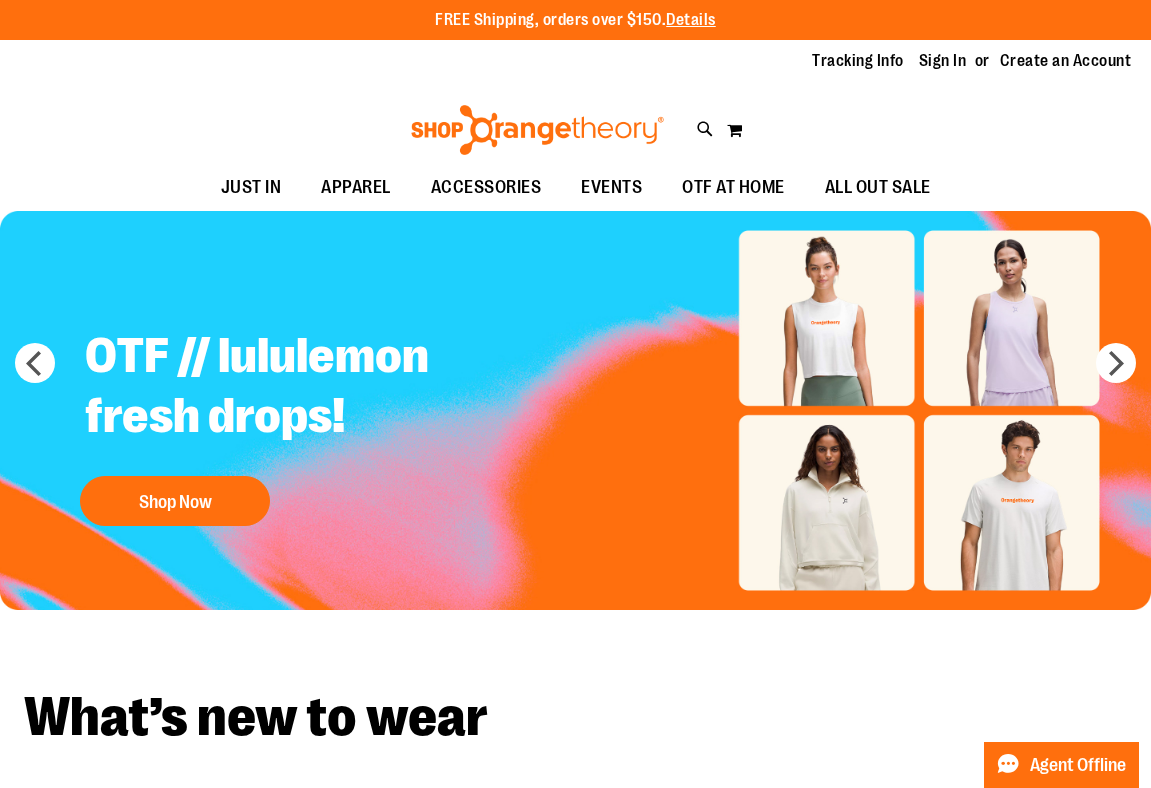 type on "**********" 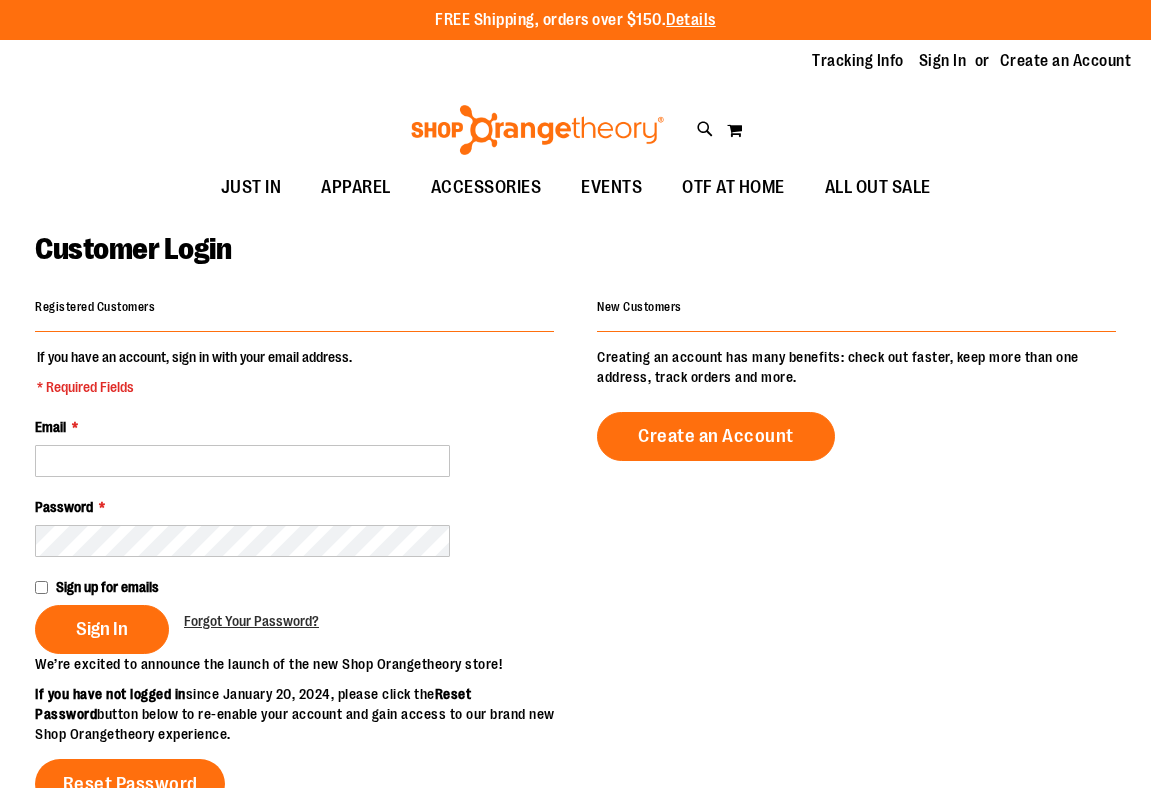 scroll, scrollTop: 0, scrollLeft: 0, axis: both 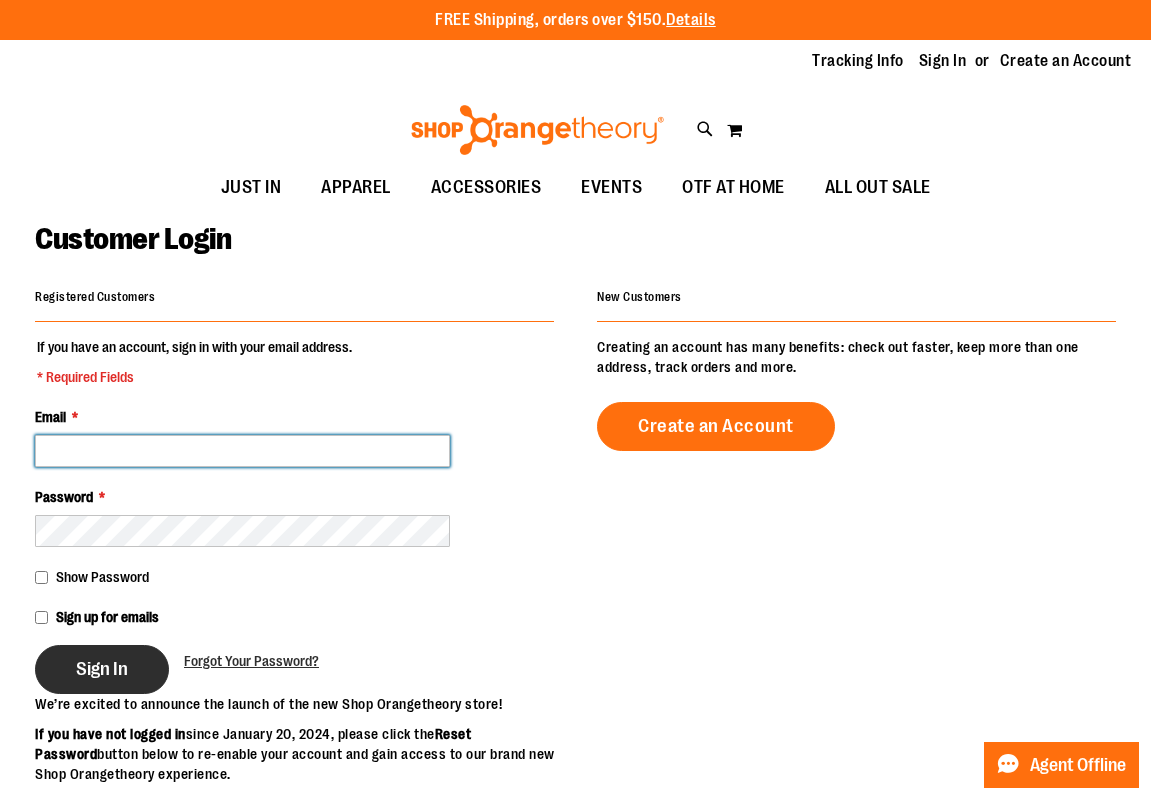 type on "**********" 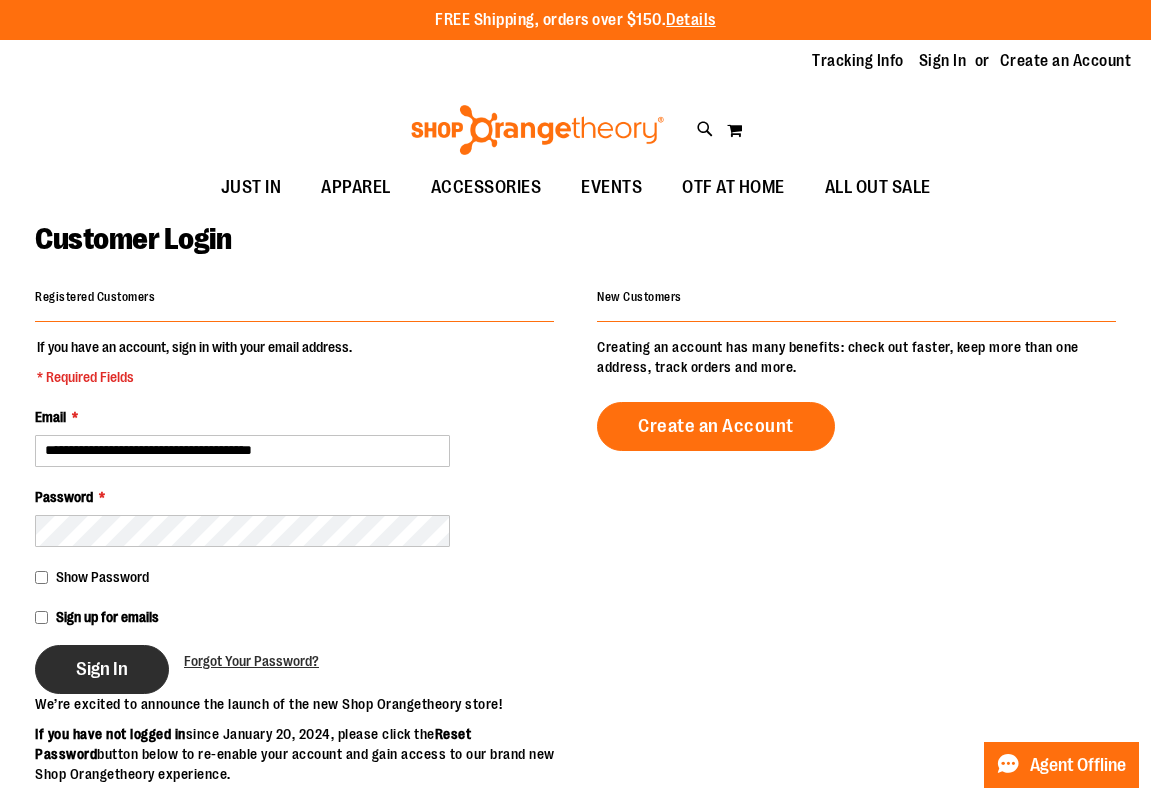 type on "**********" 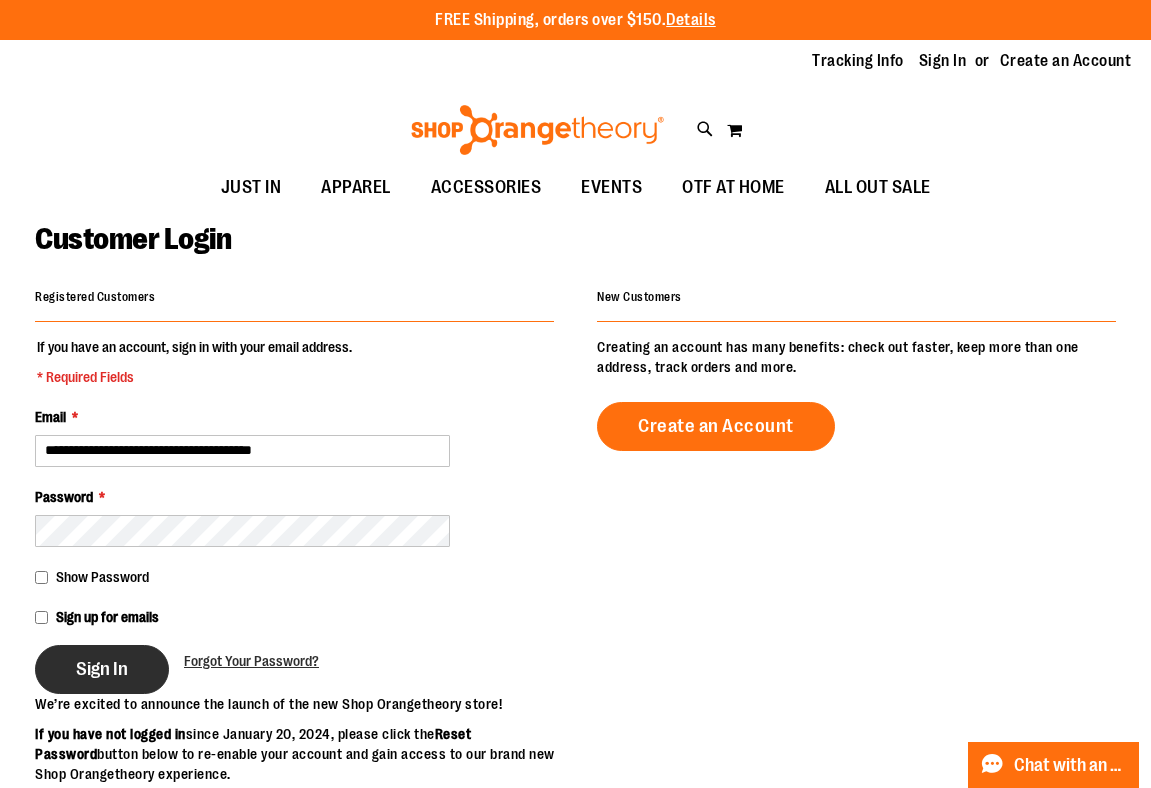 click on "Sign In" at bounding box center (102, 669) 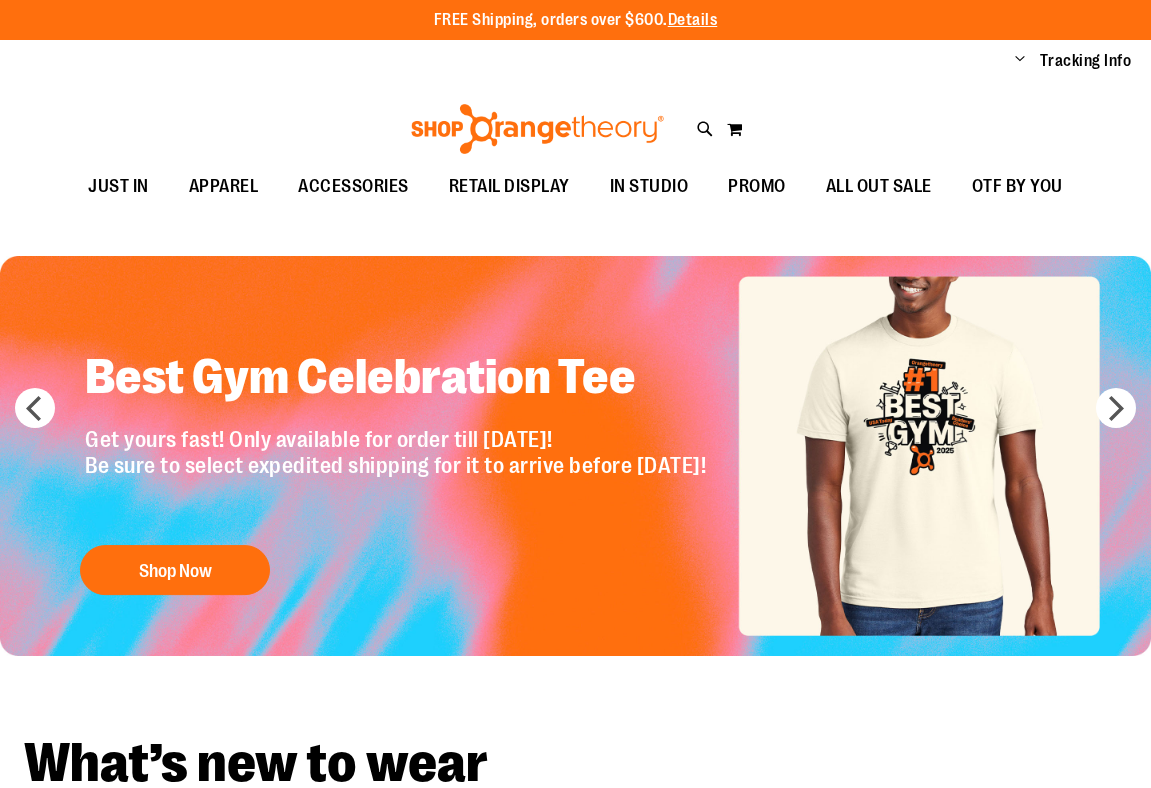 scroll, scrollTop: 0, scrollLeft: 0, axis: both 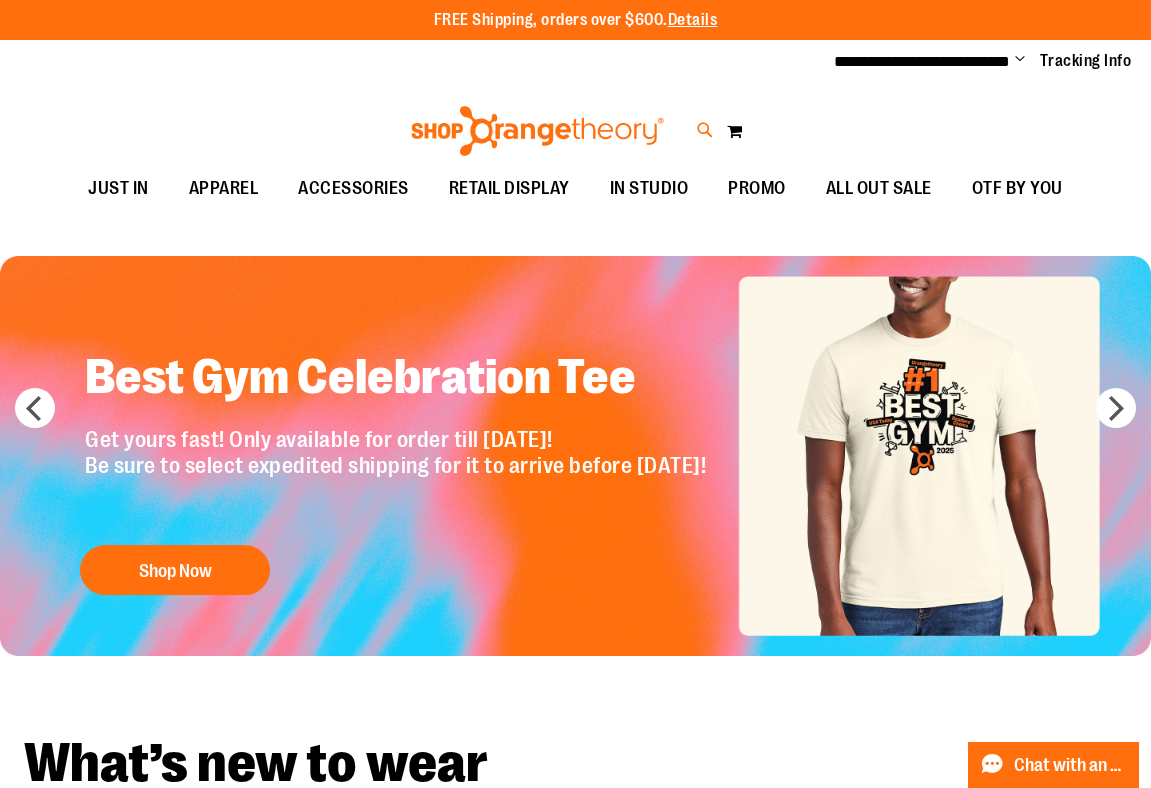 type on "**********" 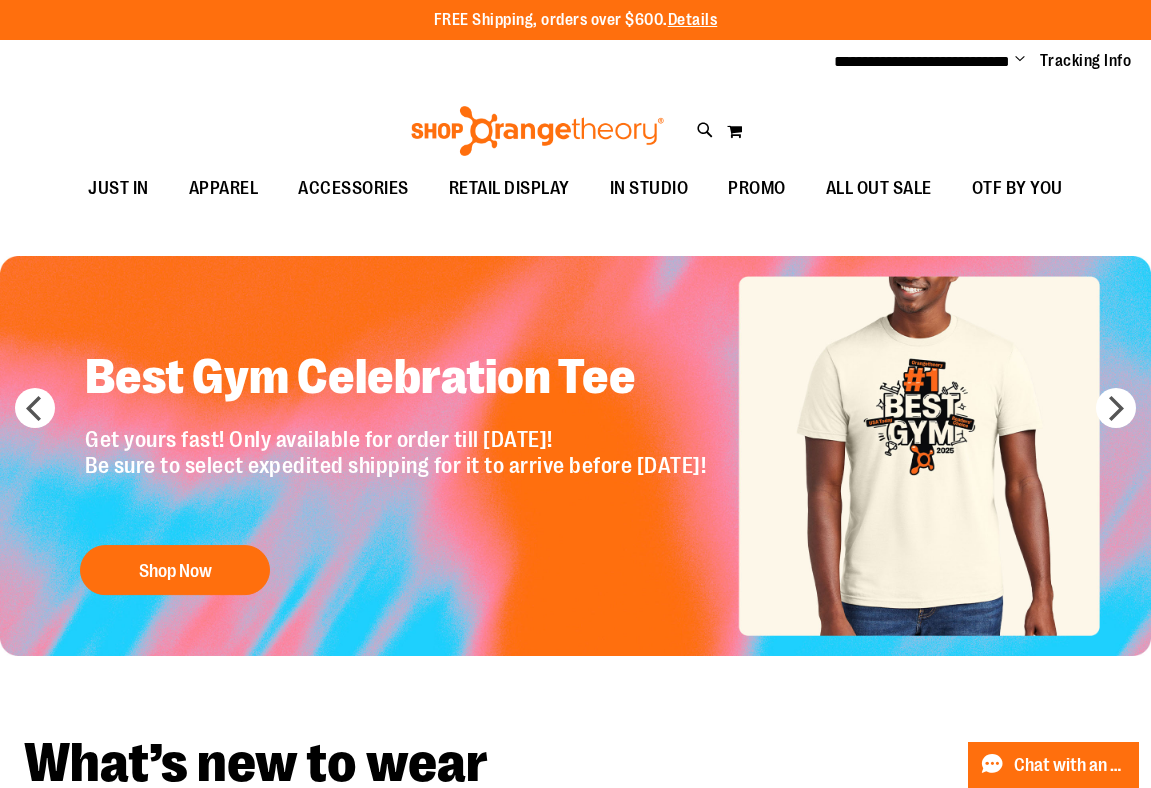 type on "**********" 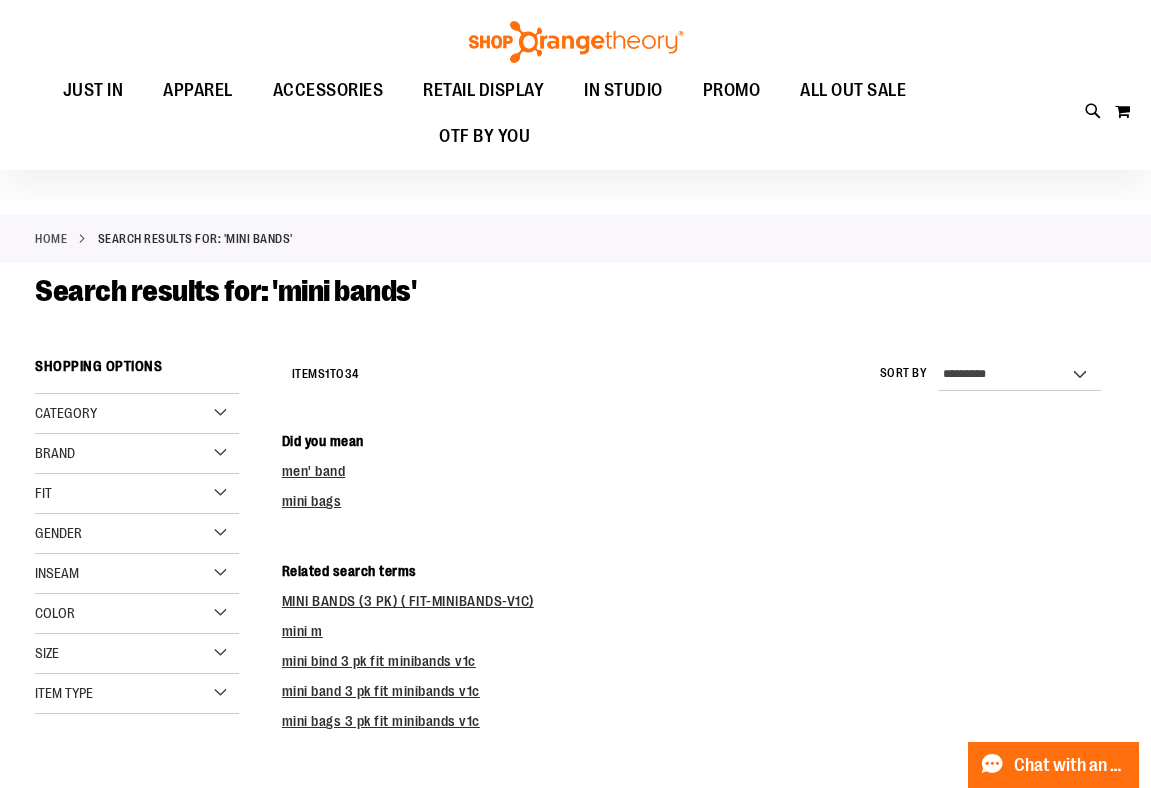 scroll, scrollTop: 0, scrollLeft: 0, axis: both 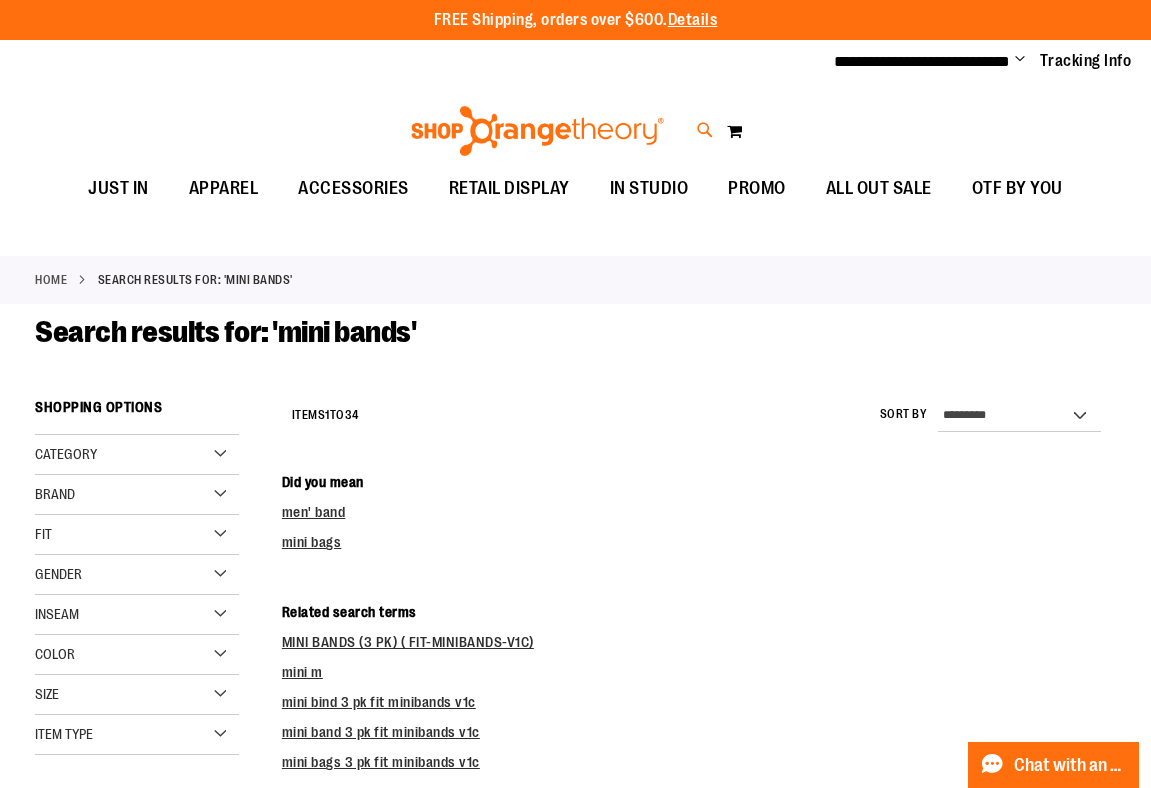 type on "**********" 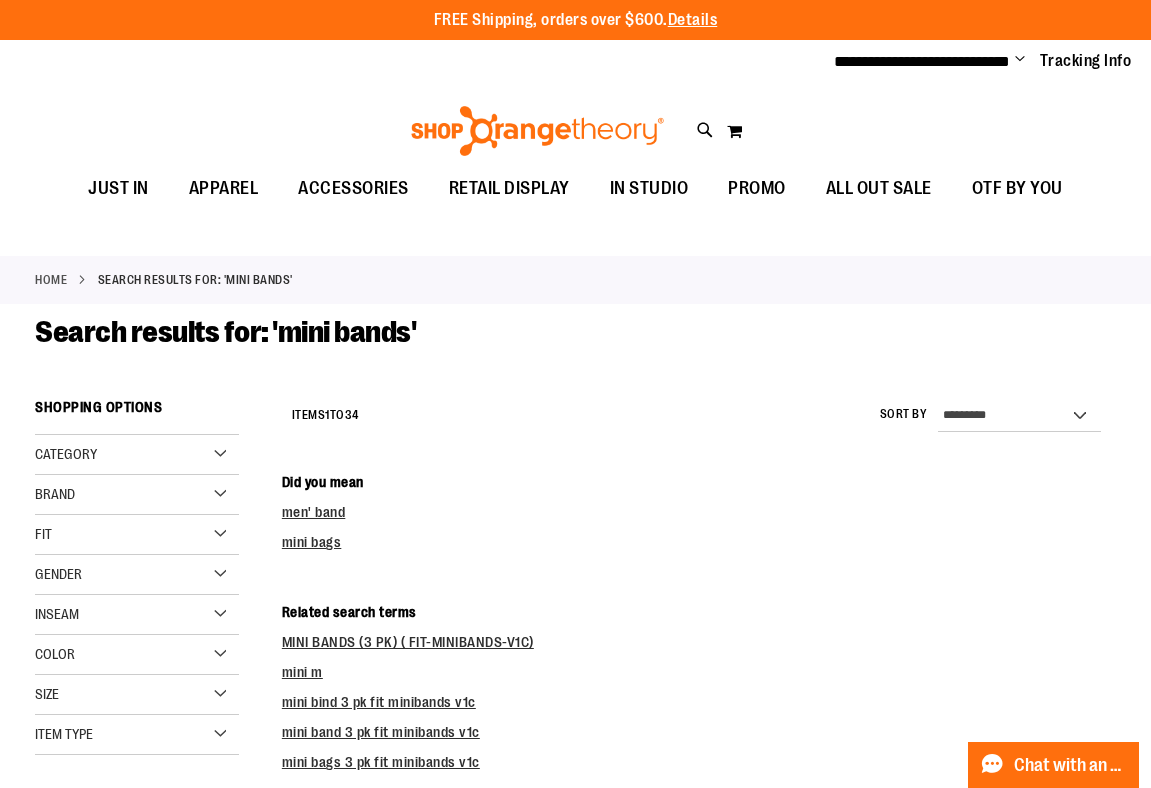 click at bounding box center (996, 115) 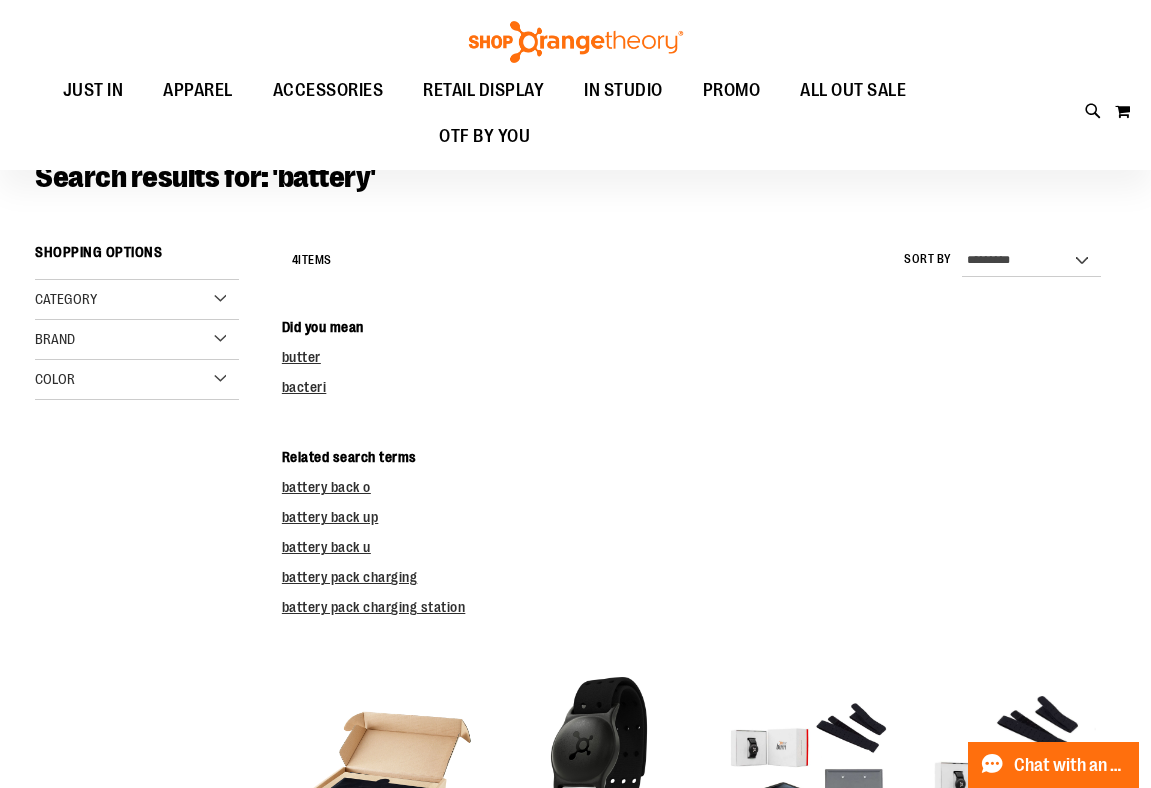 scroll, scrollTop: 0, scrollLeft: 0, axis: both 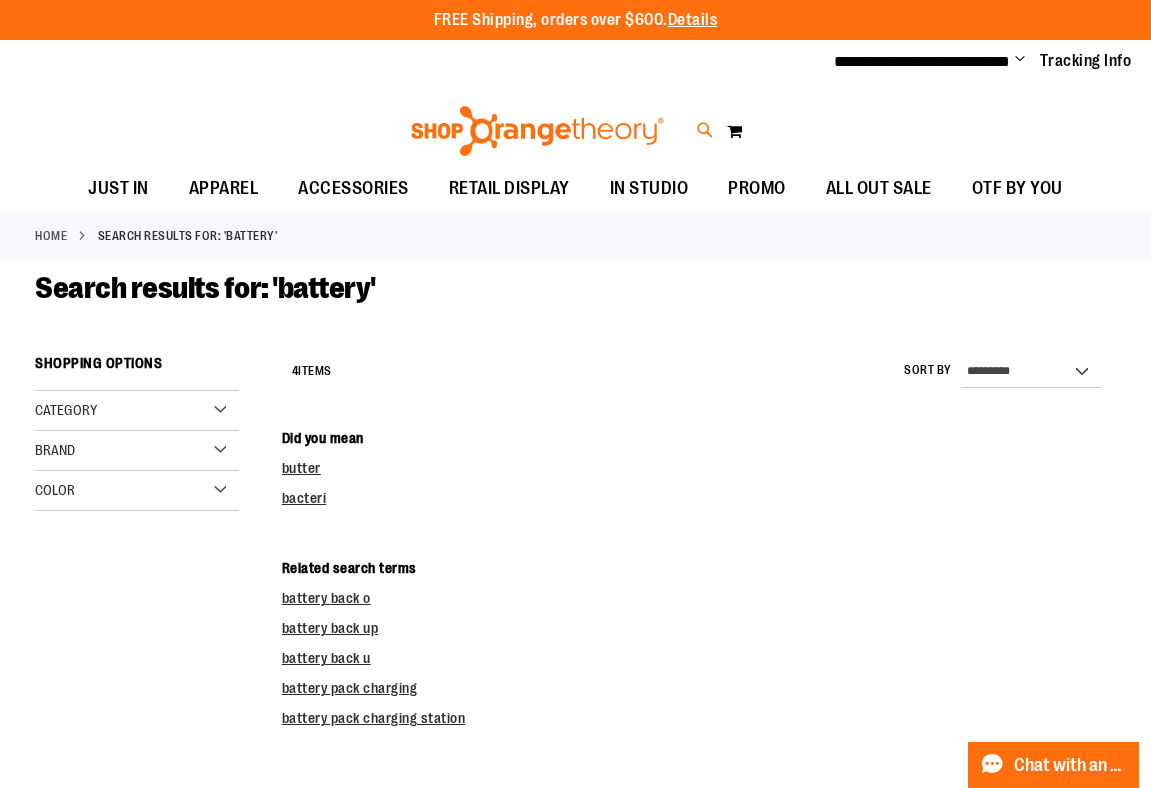 type on "**********" 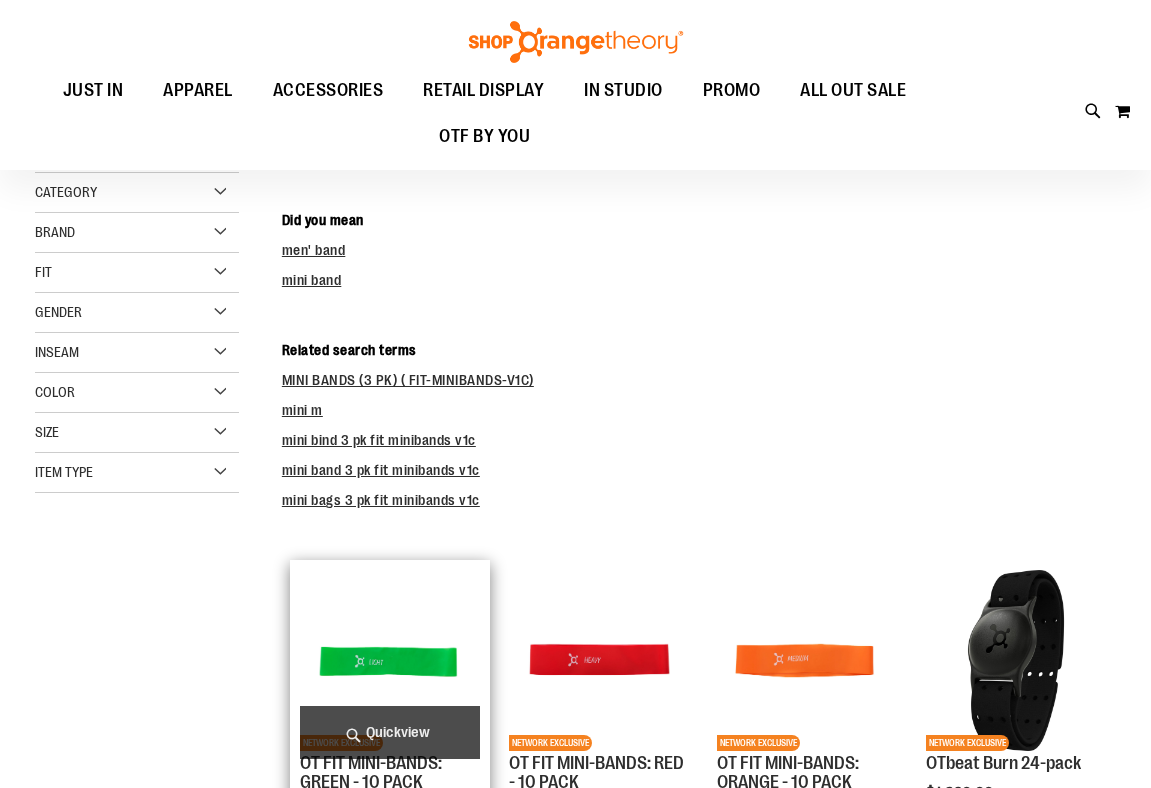 type on "**********" 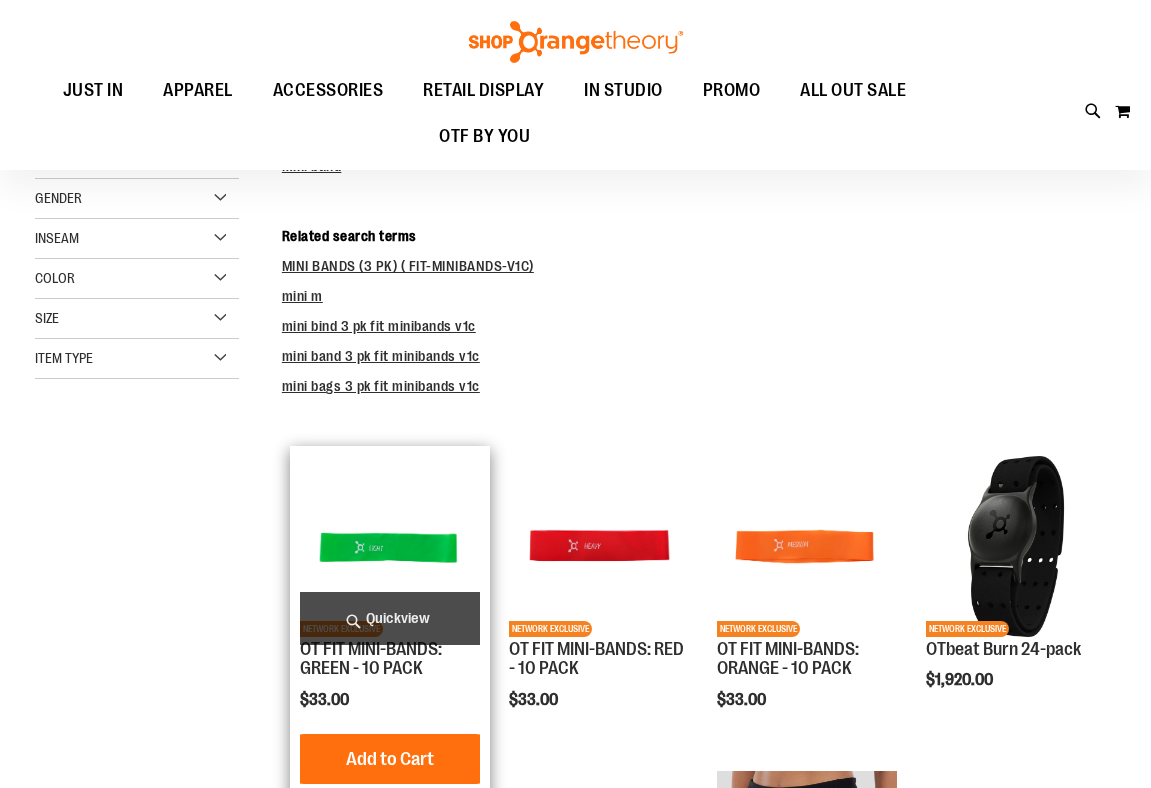 scroll, scrollTop: 227, scrollLeft: 0, axis: vertical 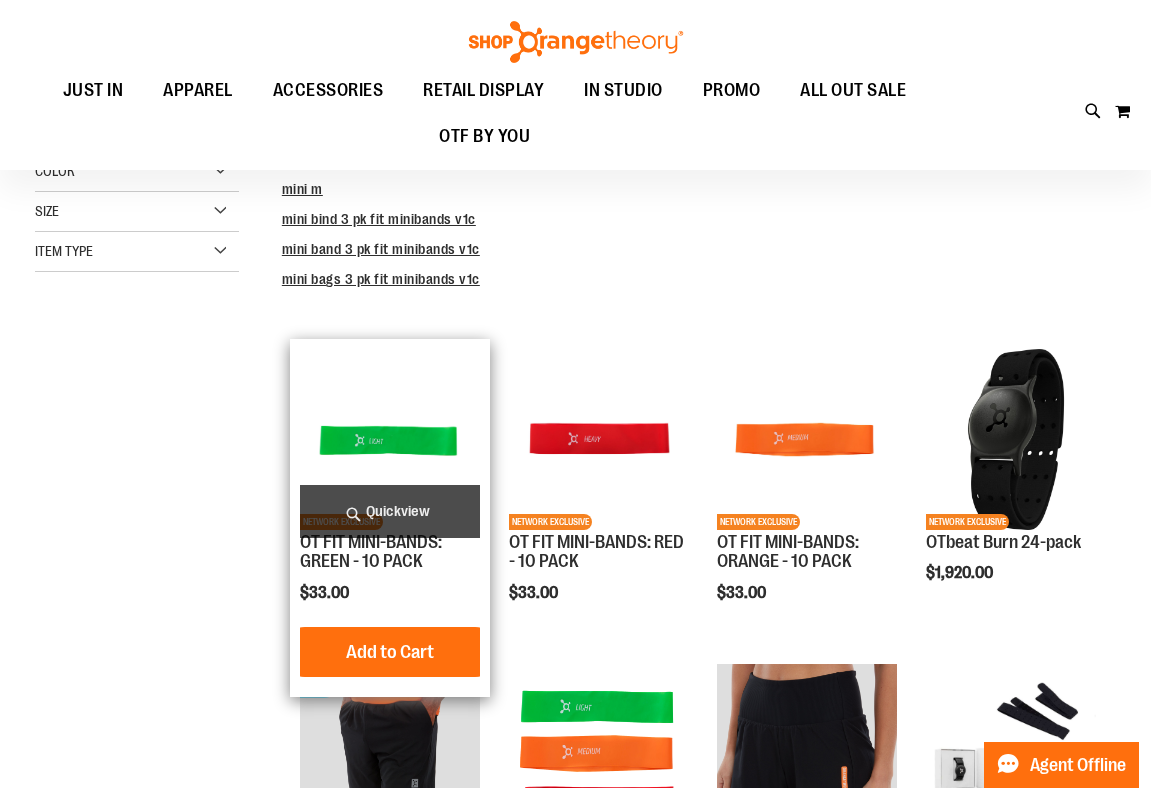 click on "Add to Cart" at bounding box center [390, 652] 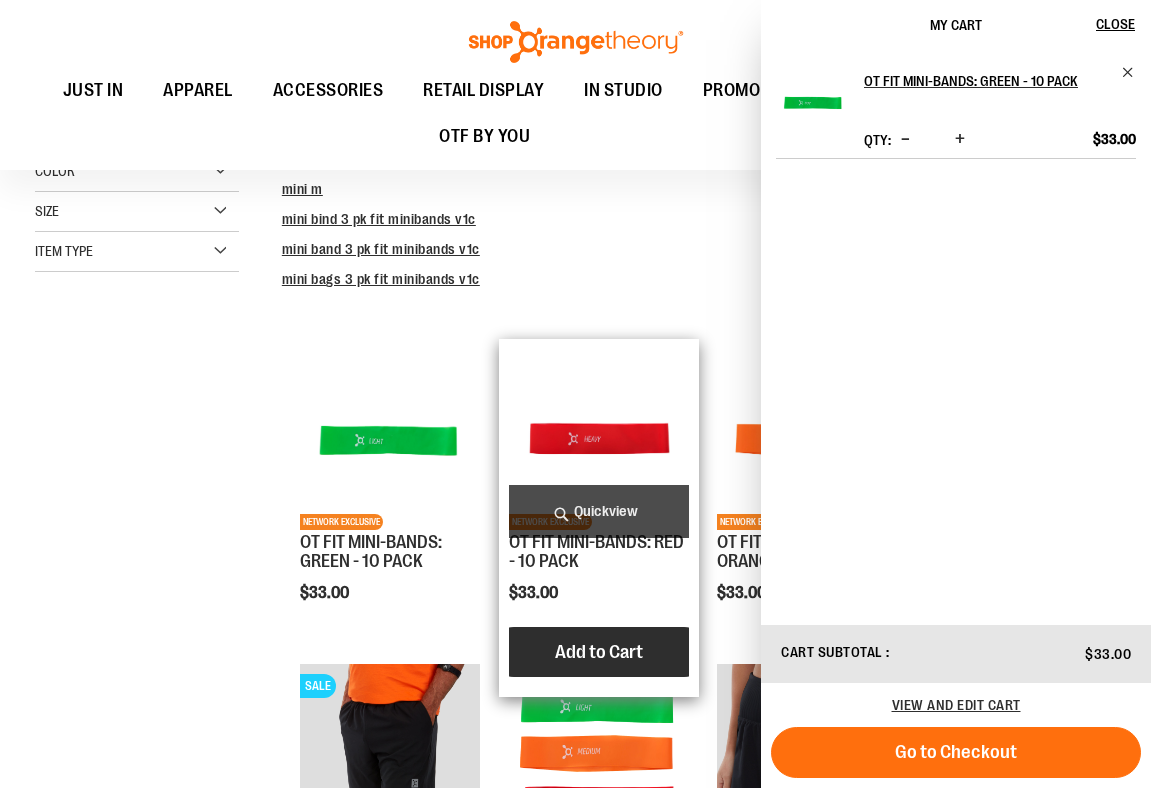 click on "Add to Cart" at bounding box center (599, 652) 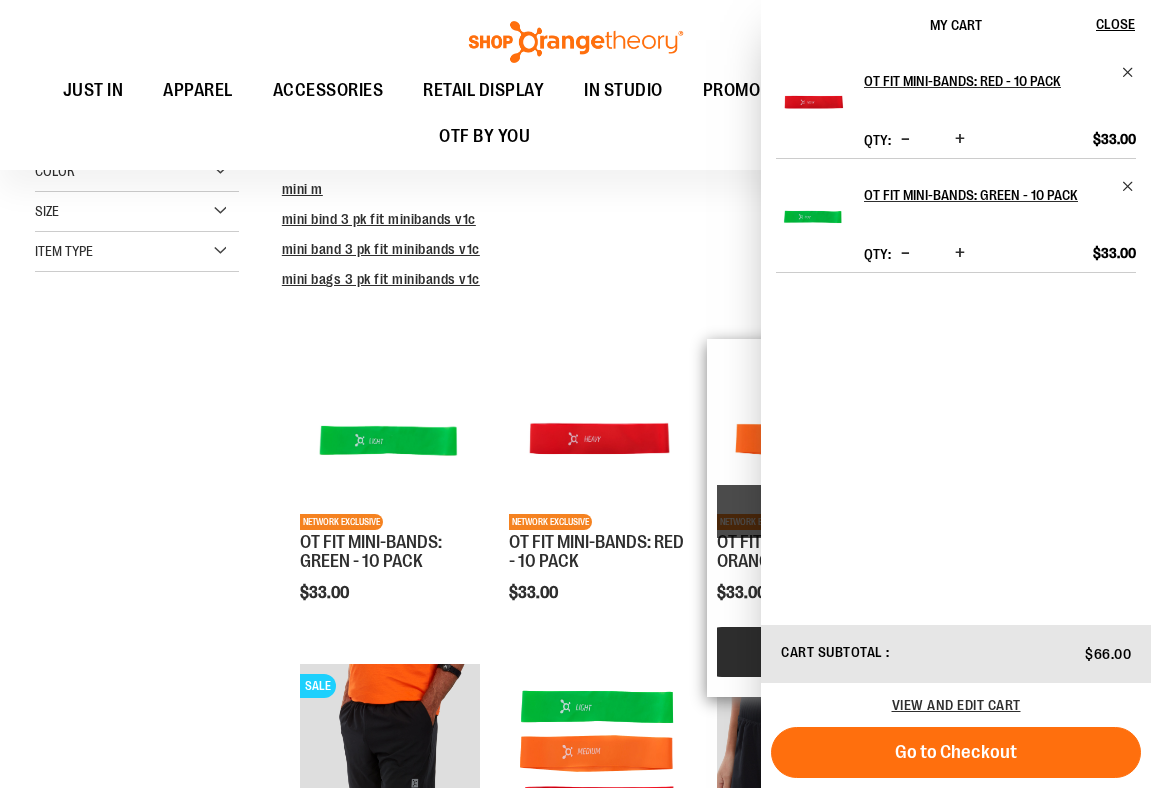 click on "Add to Cart" at bounding box center (807, 652) 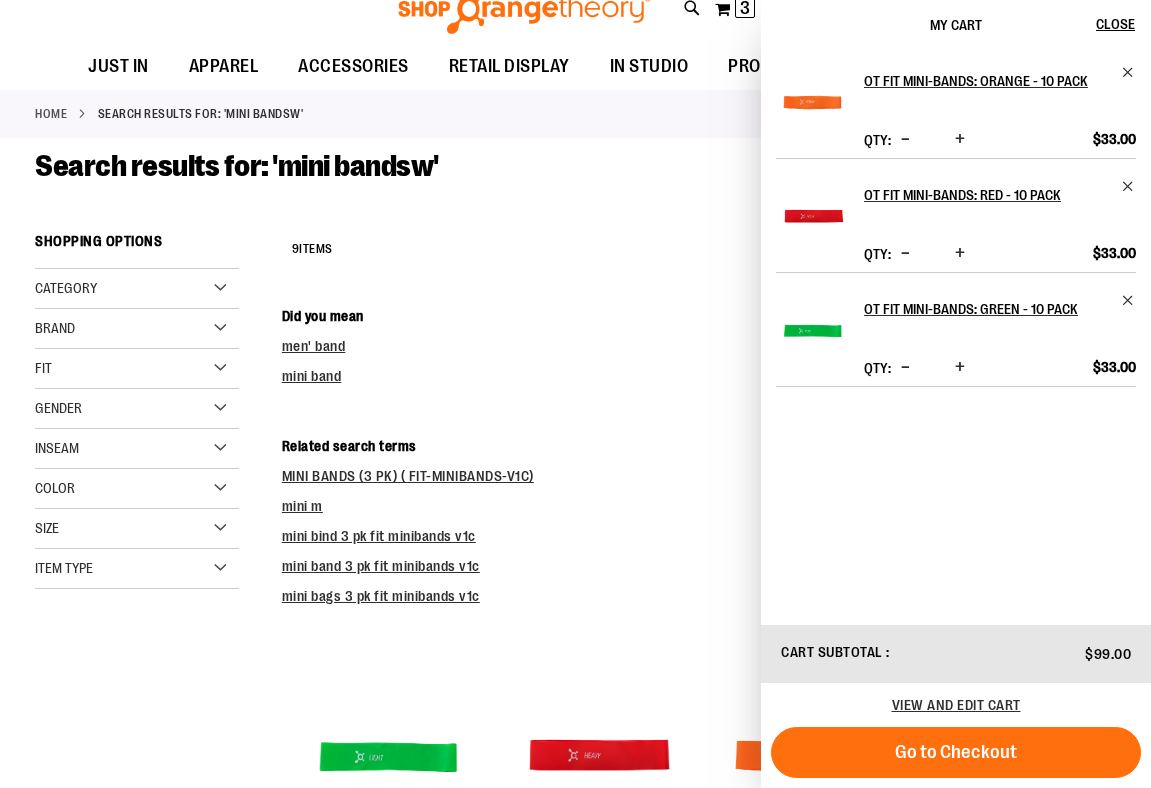 scroll, scrollTop: 0, scrollLeft: 0, axis: both 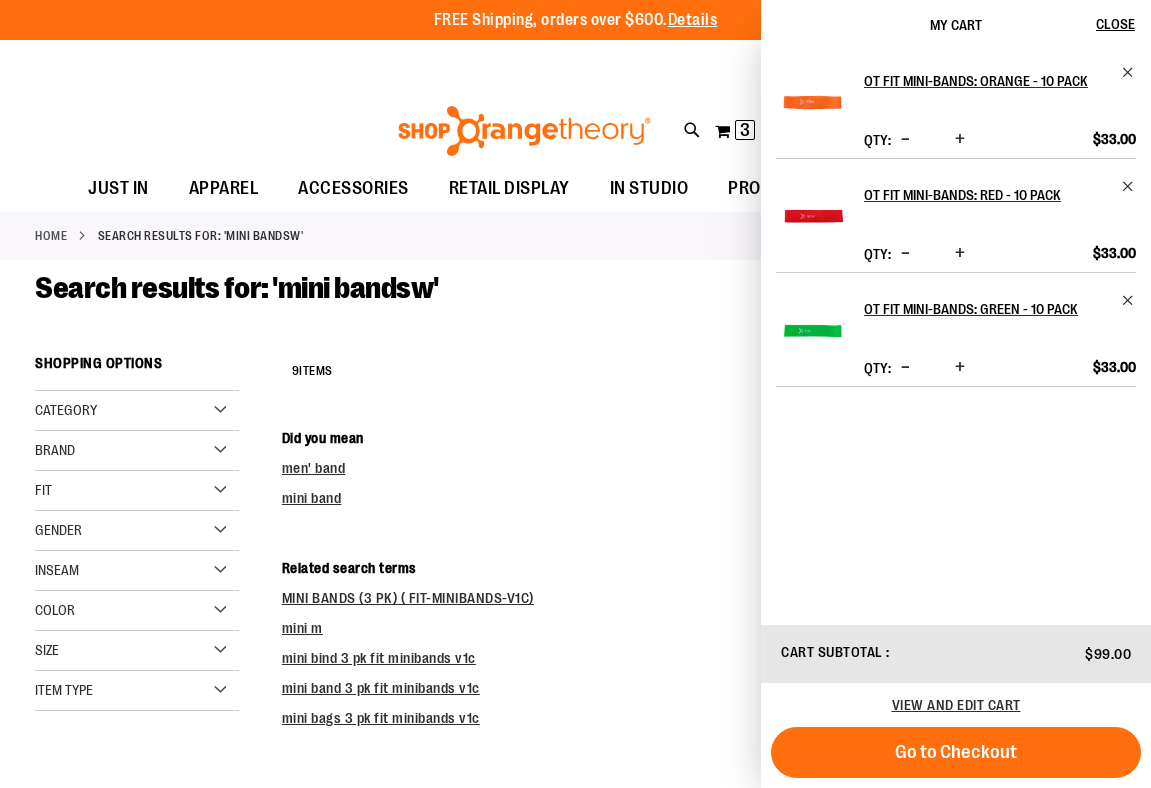 click on "Home
Search results for: 'mini bandsw'" at bounding box center (575, 236) 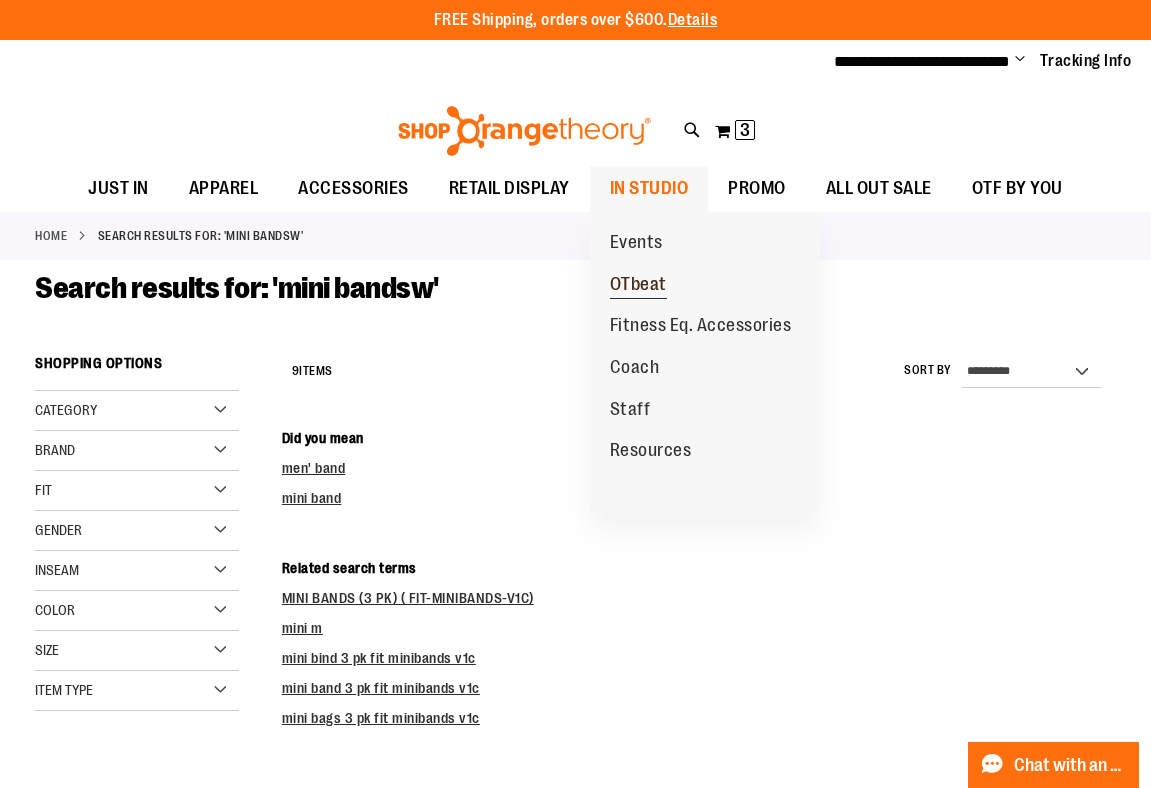 click on "OTbeat" at bounding box center (638, 286) 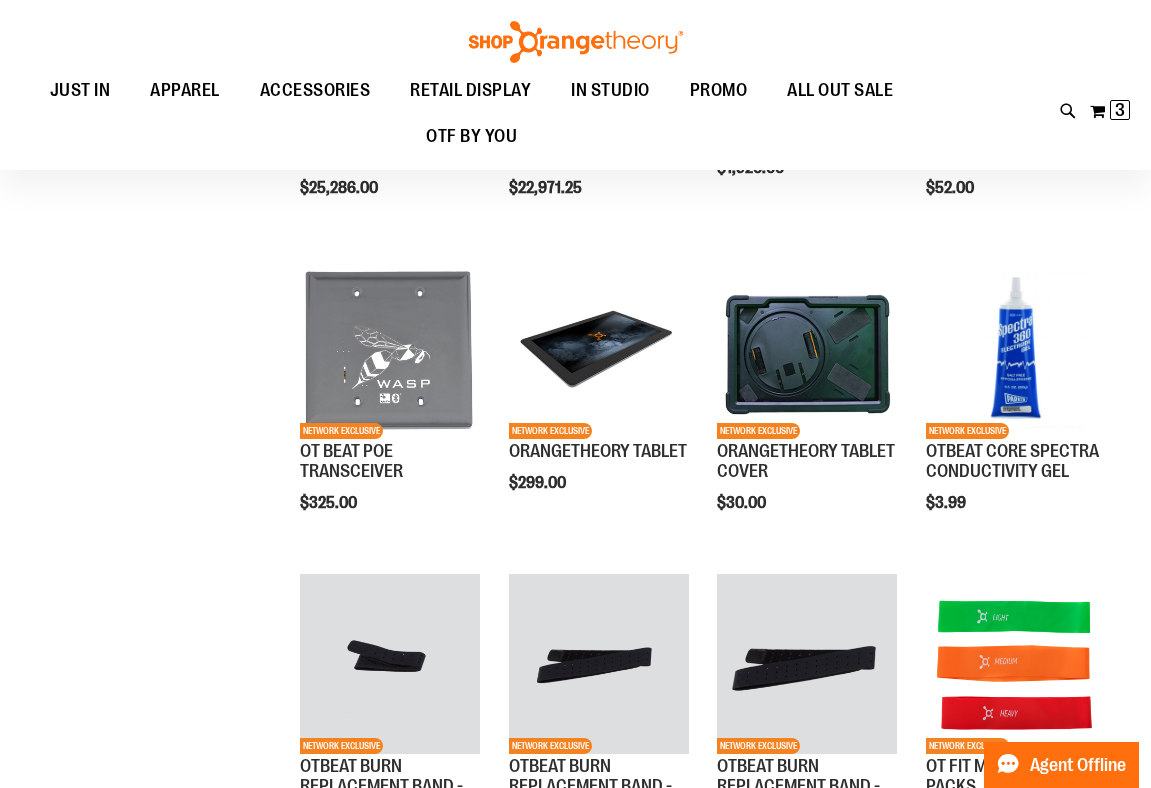 scroll, scrollTop: 399, scrollLeft: 0, axis: vertical 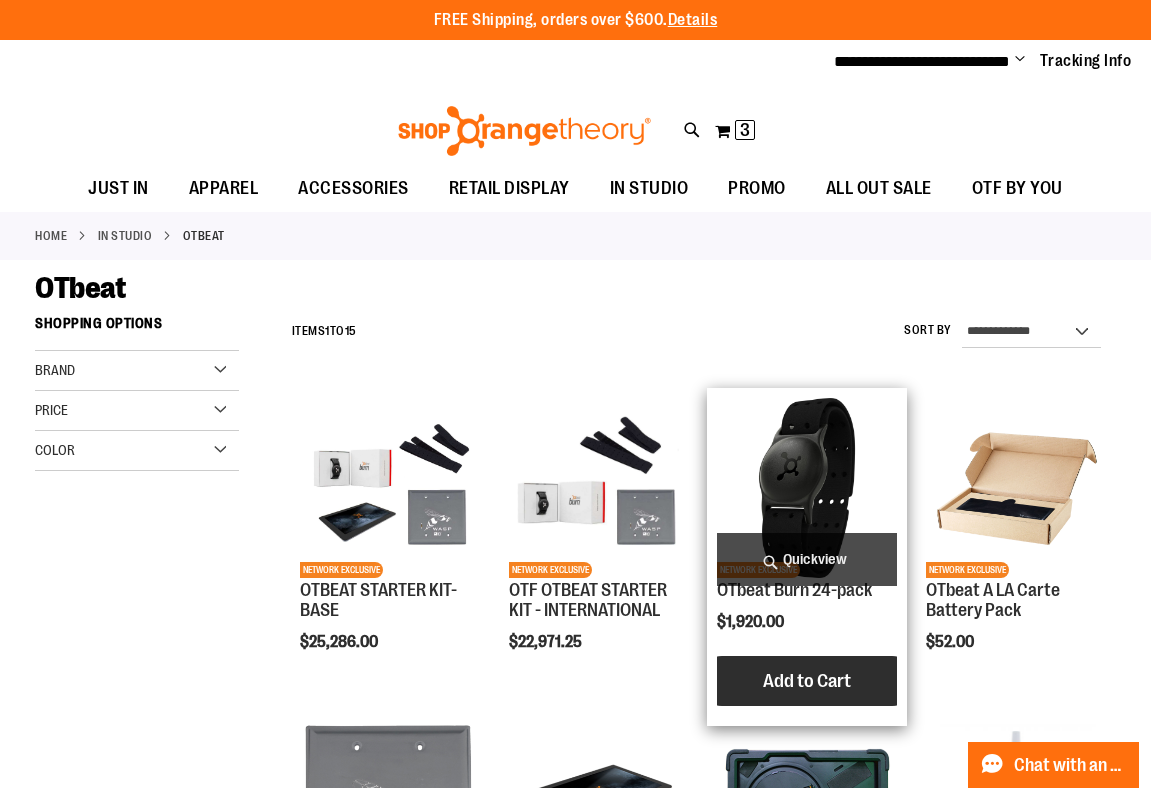 type on "**********" 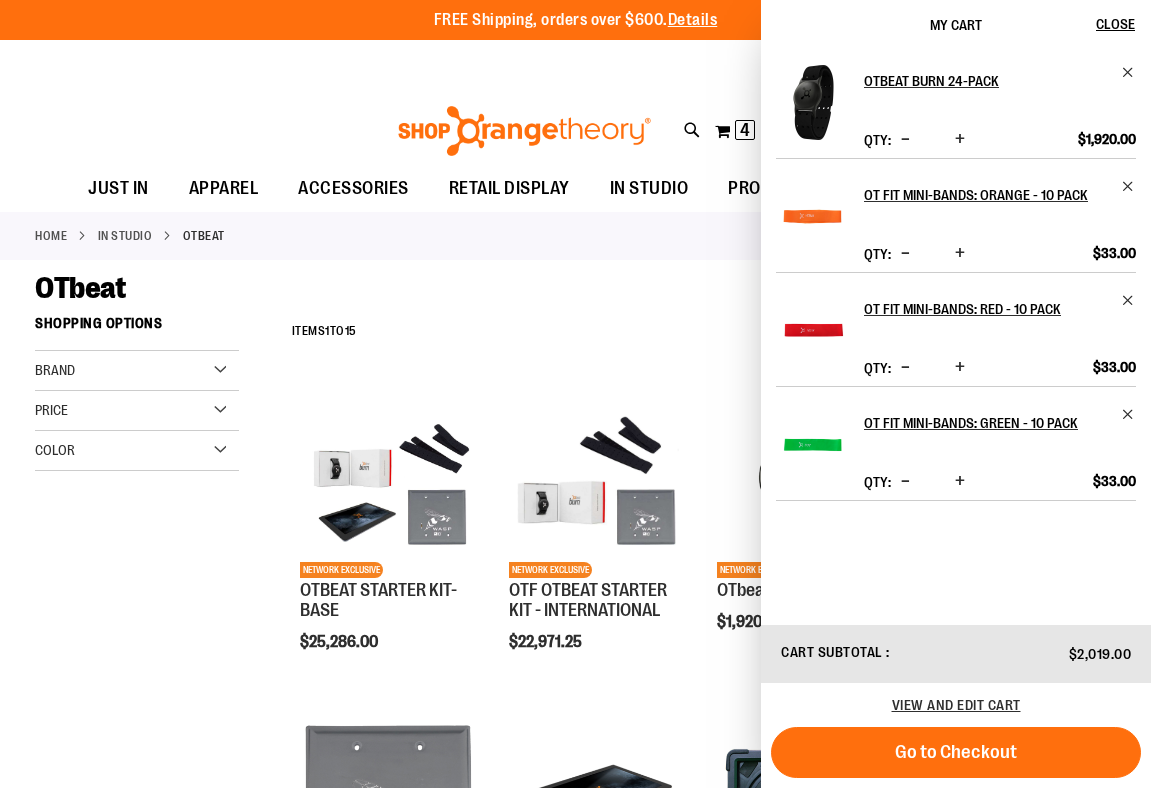 click on "OTbeat" at bounding box center [575, 288] 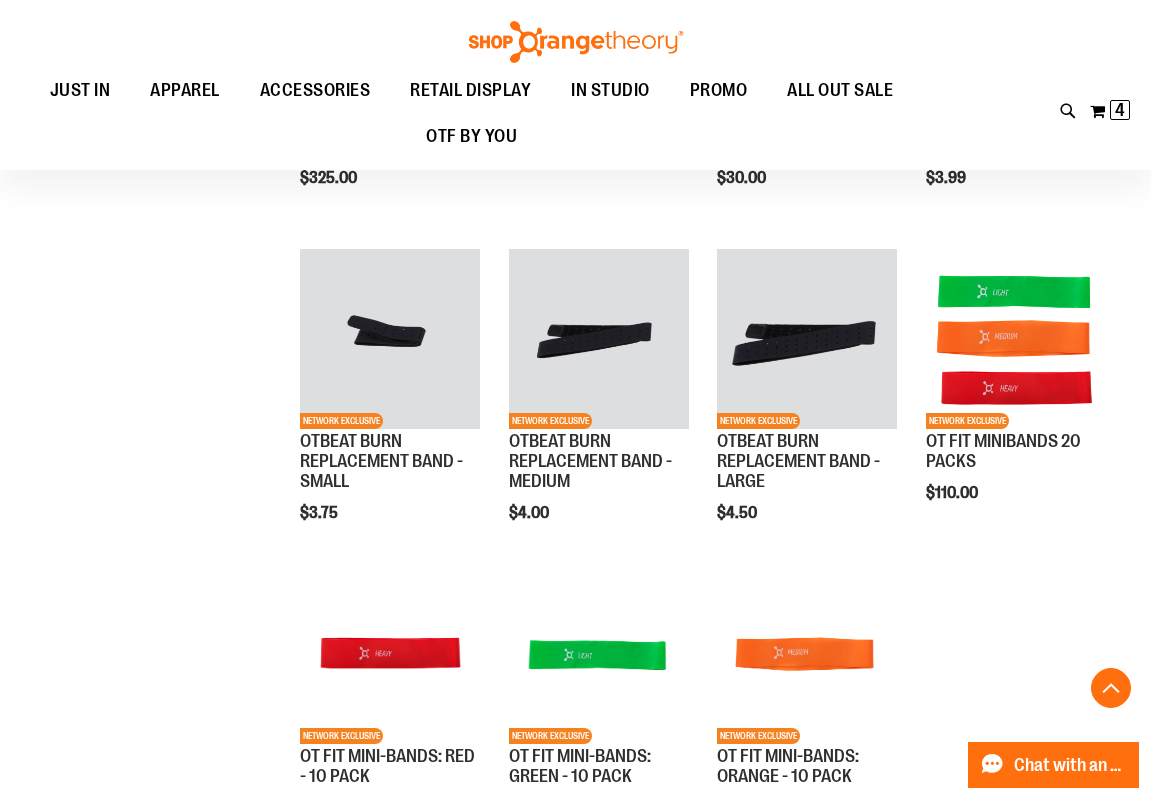 scroll, scrollTop: 434, scrollLeft: 0, axis: vertical 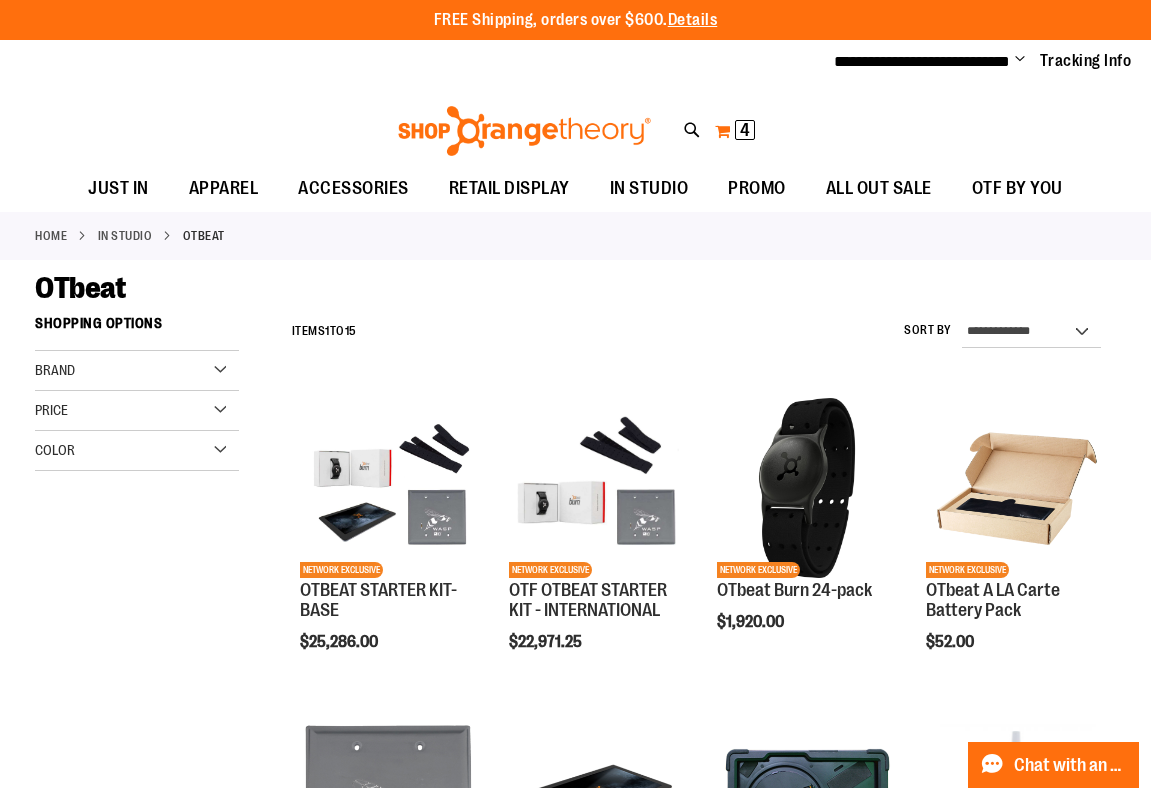 click on "My Cart
4
4
items" at bounding box center (735, 131) 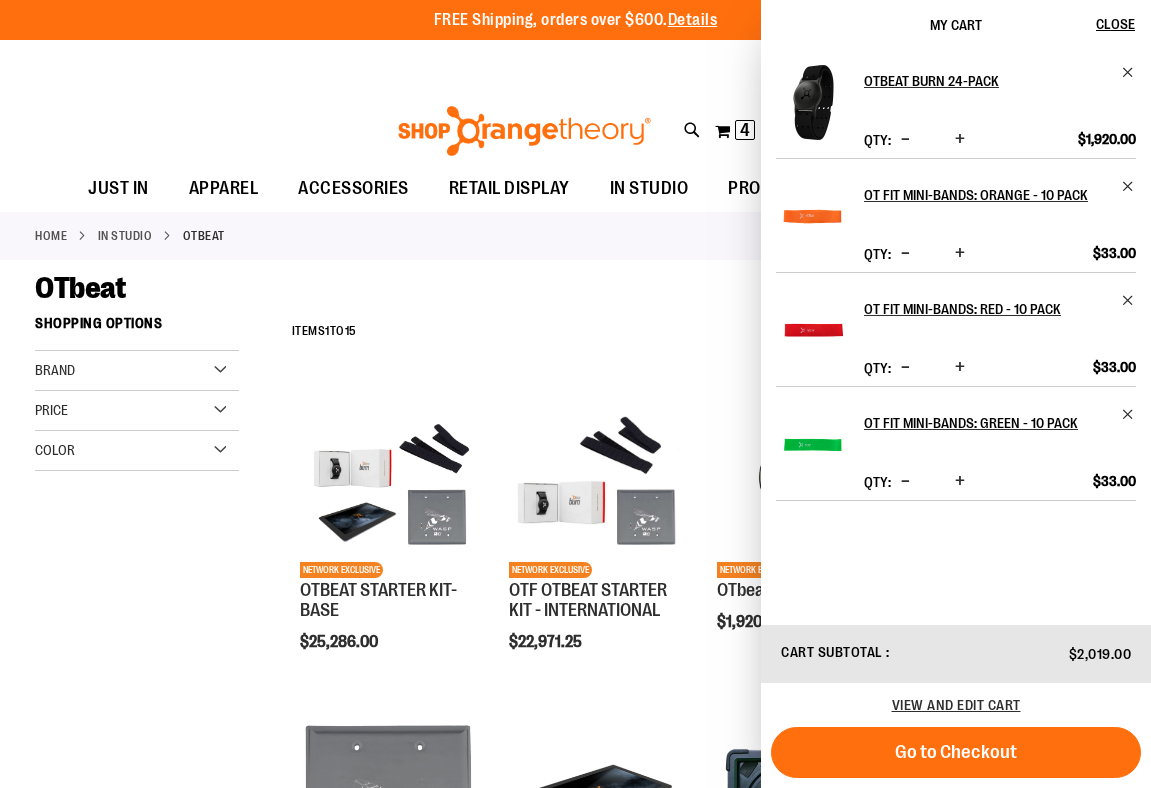 click on "OTbeat" at bounding box center [575, 288] 